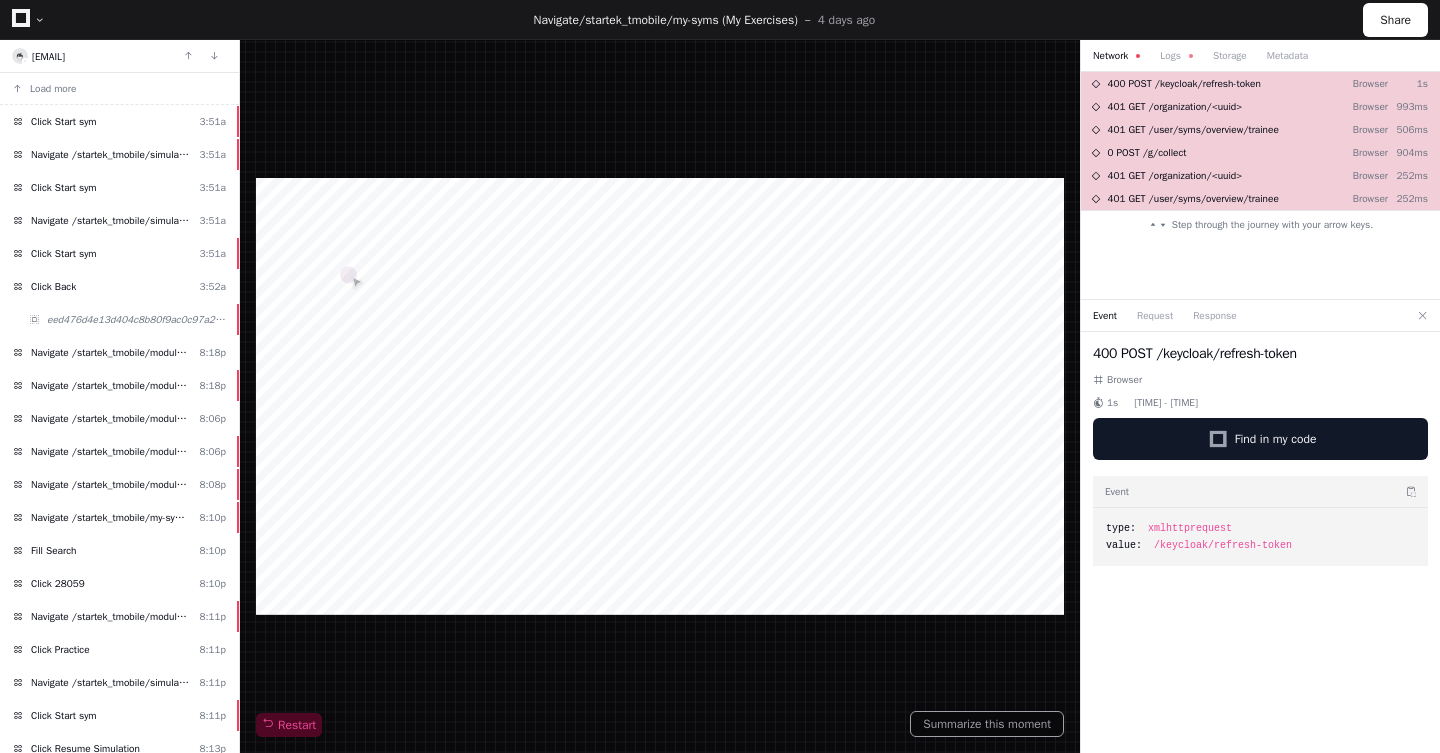 scroll, scrollTop: 0, scrollLeft: 0, axis: both 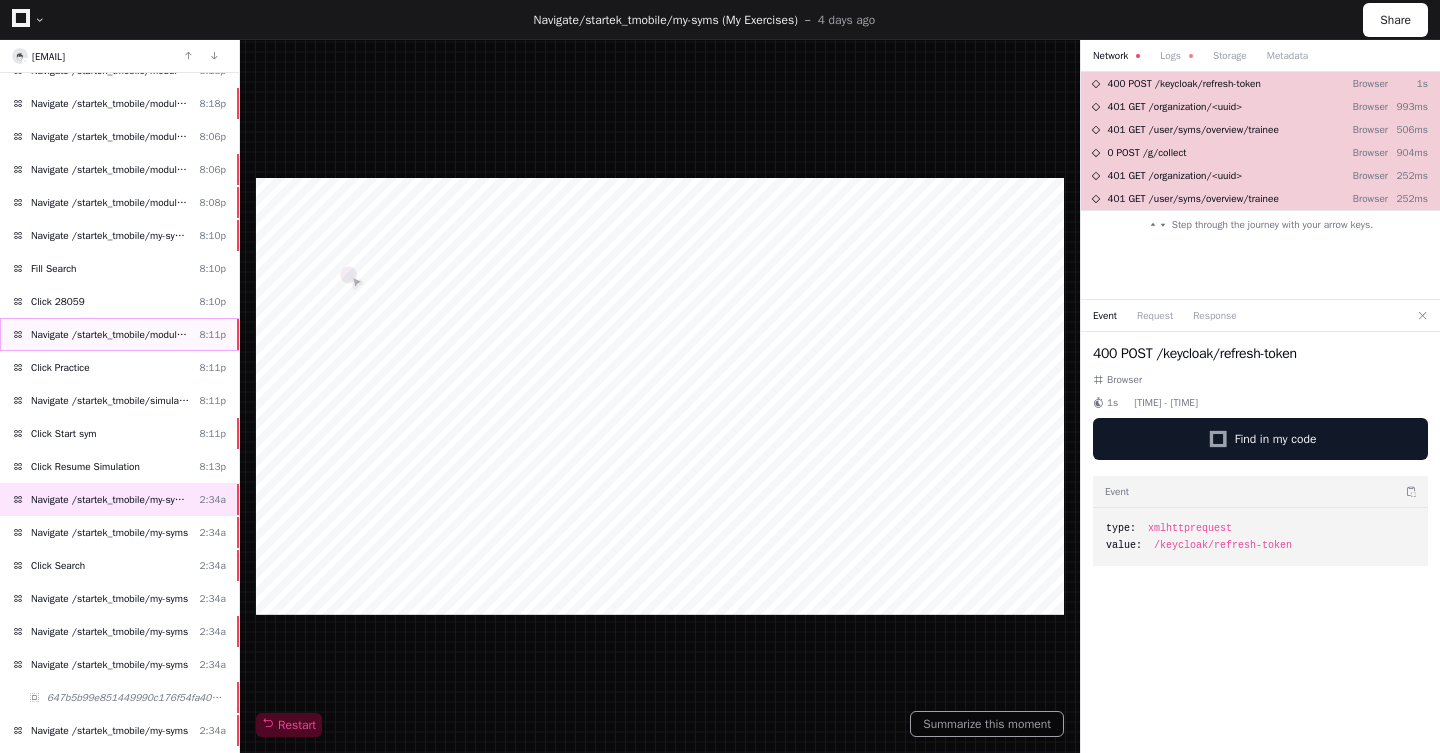 click on "Navigate /startek_tmobile/module/*" 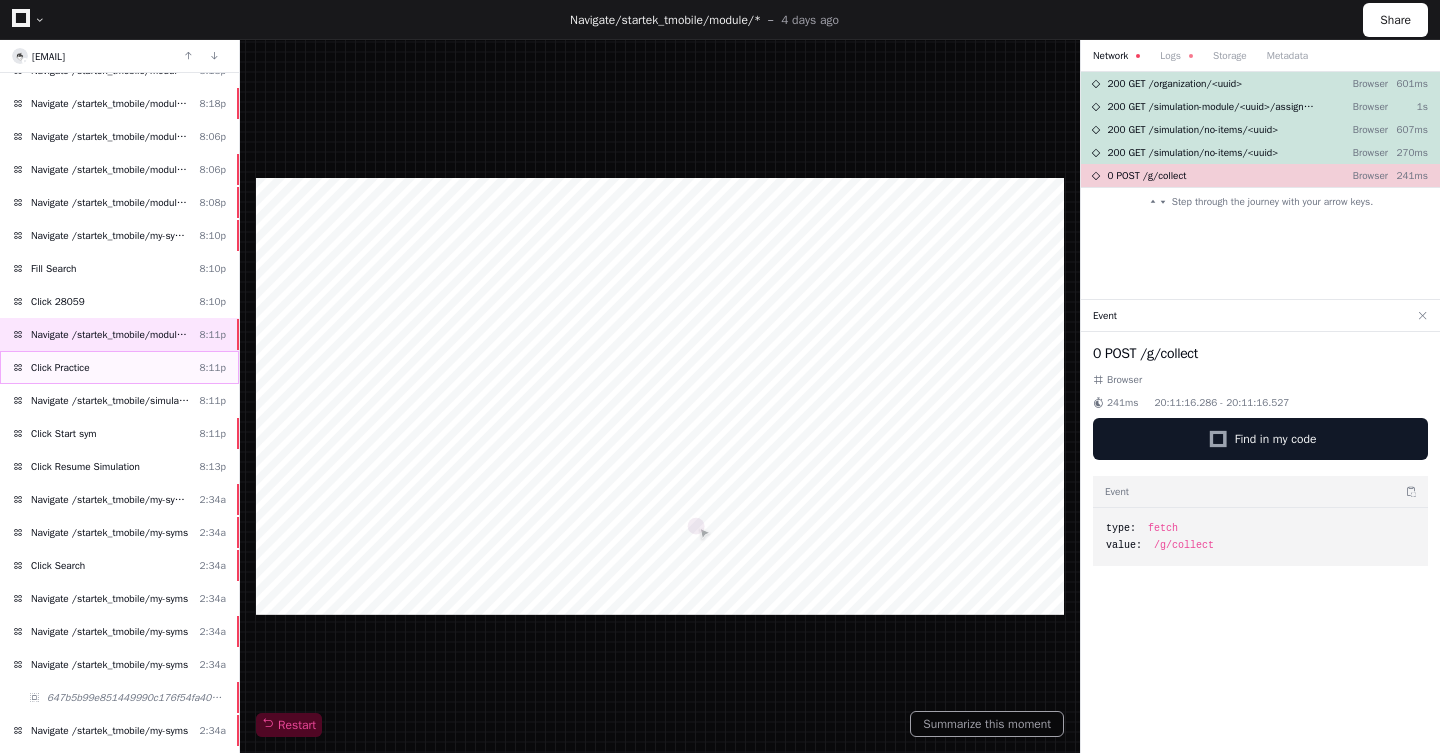click on "Click Practice [TIME]" 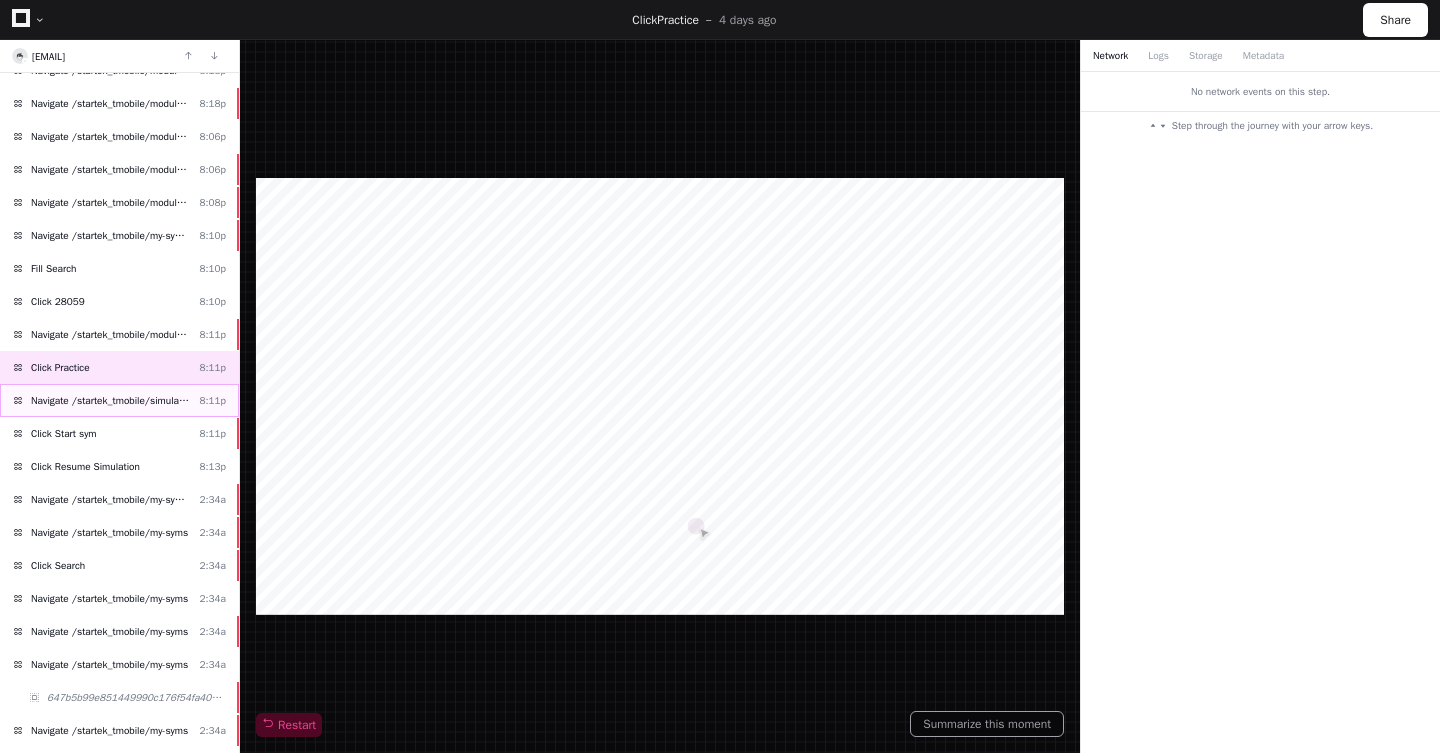 click on "Navigate /startek_tmobile/simulation/*/practise" 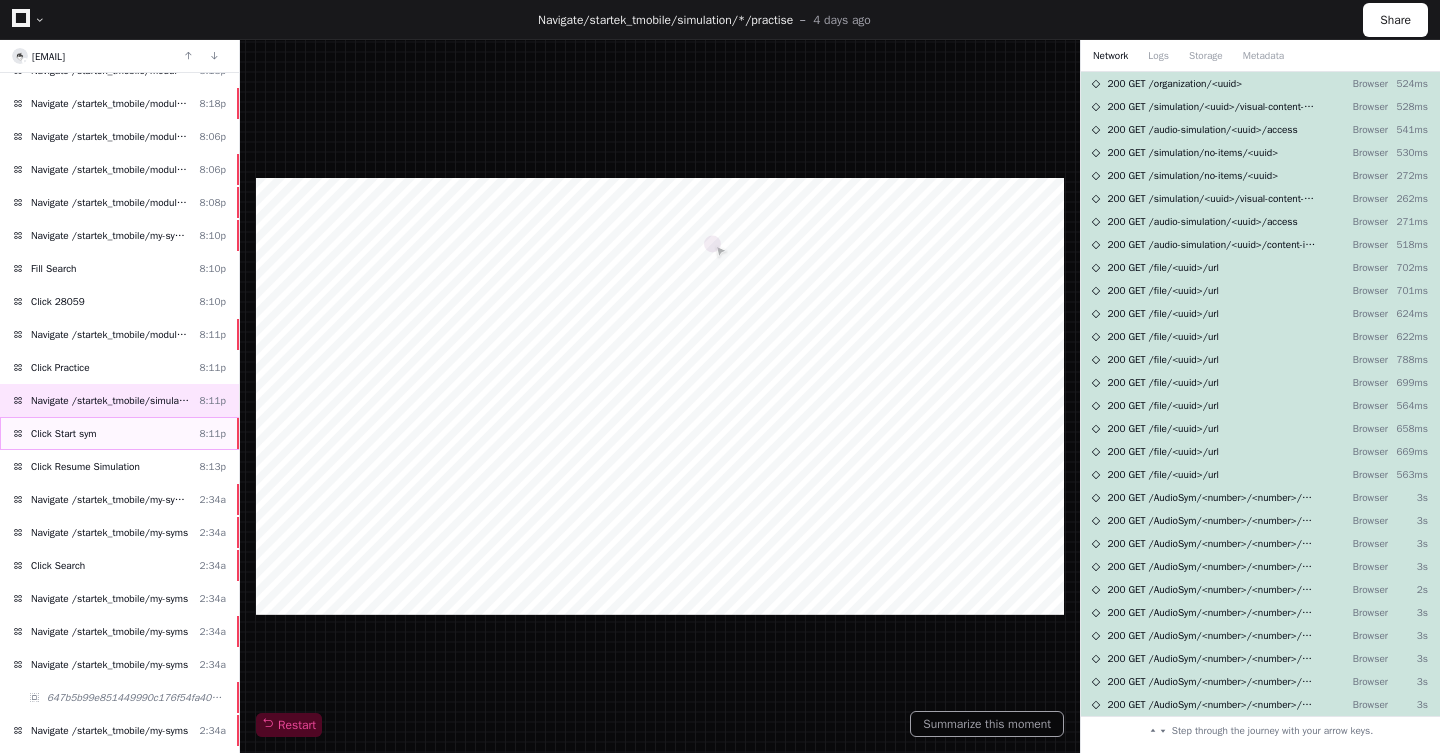 click on "Click Start sym [TIME]" 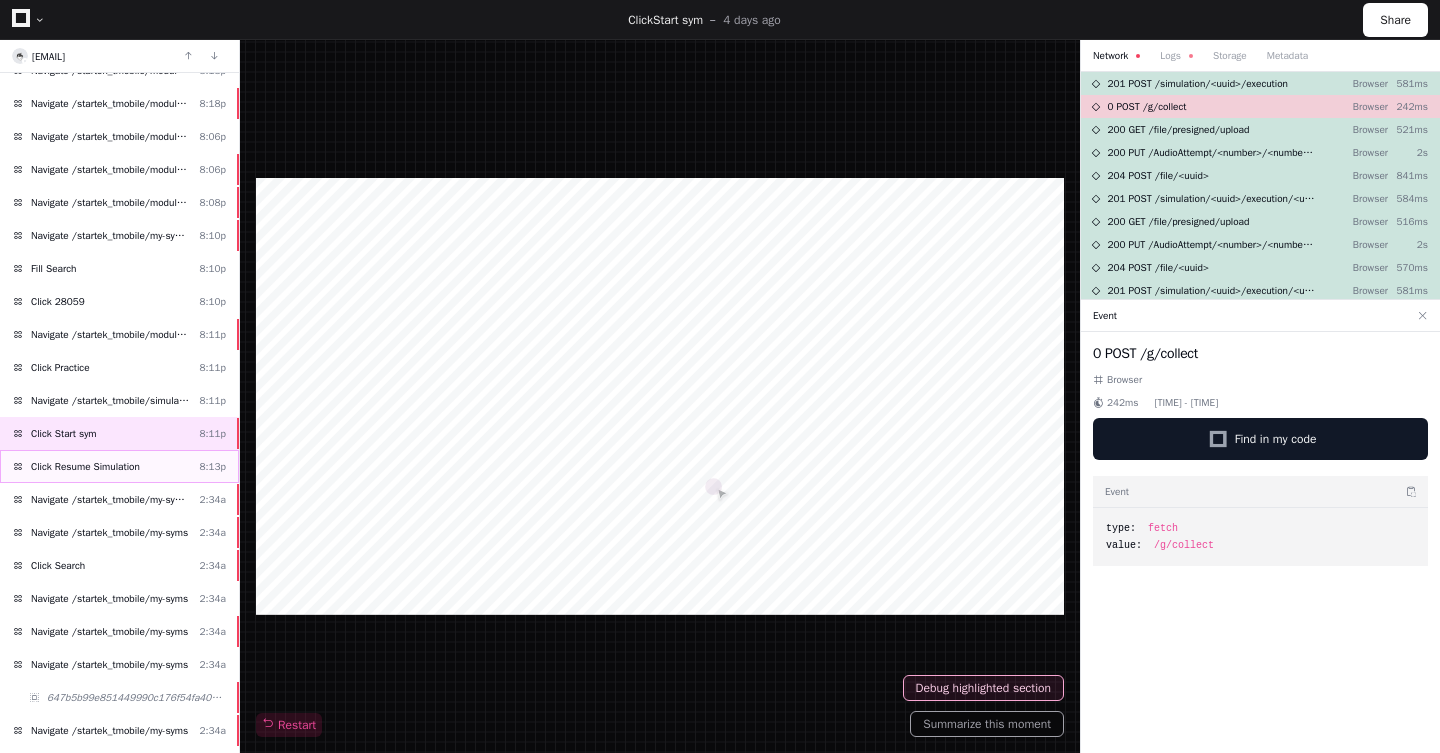 click on "Click Resume Simulation [TIME]" 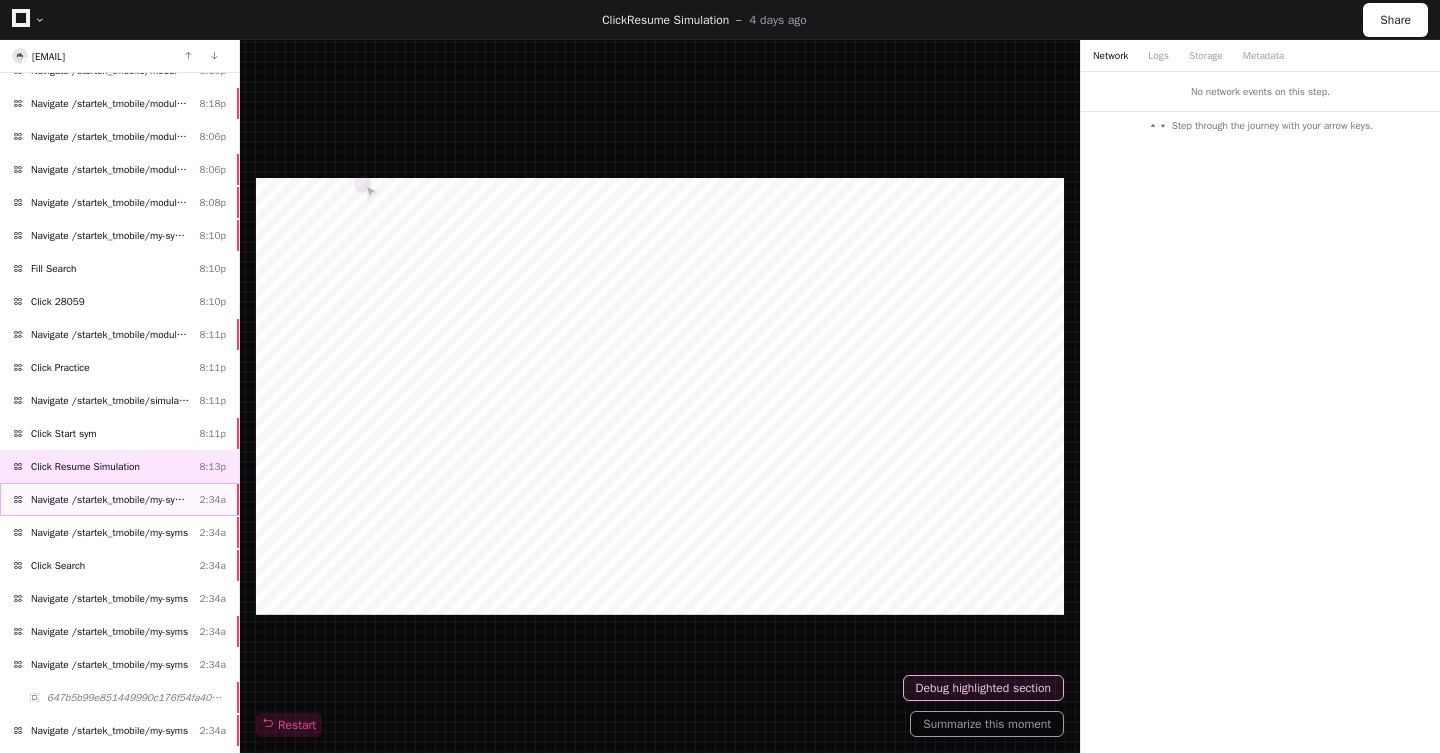 click on "Navigate /startek_tmobile/my-syms (My Exercises)" 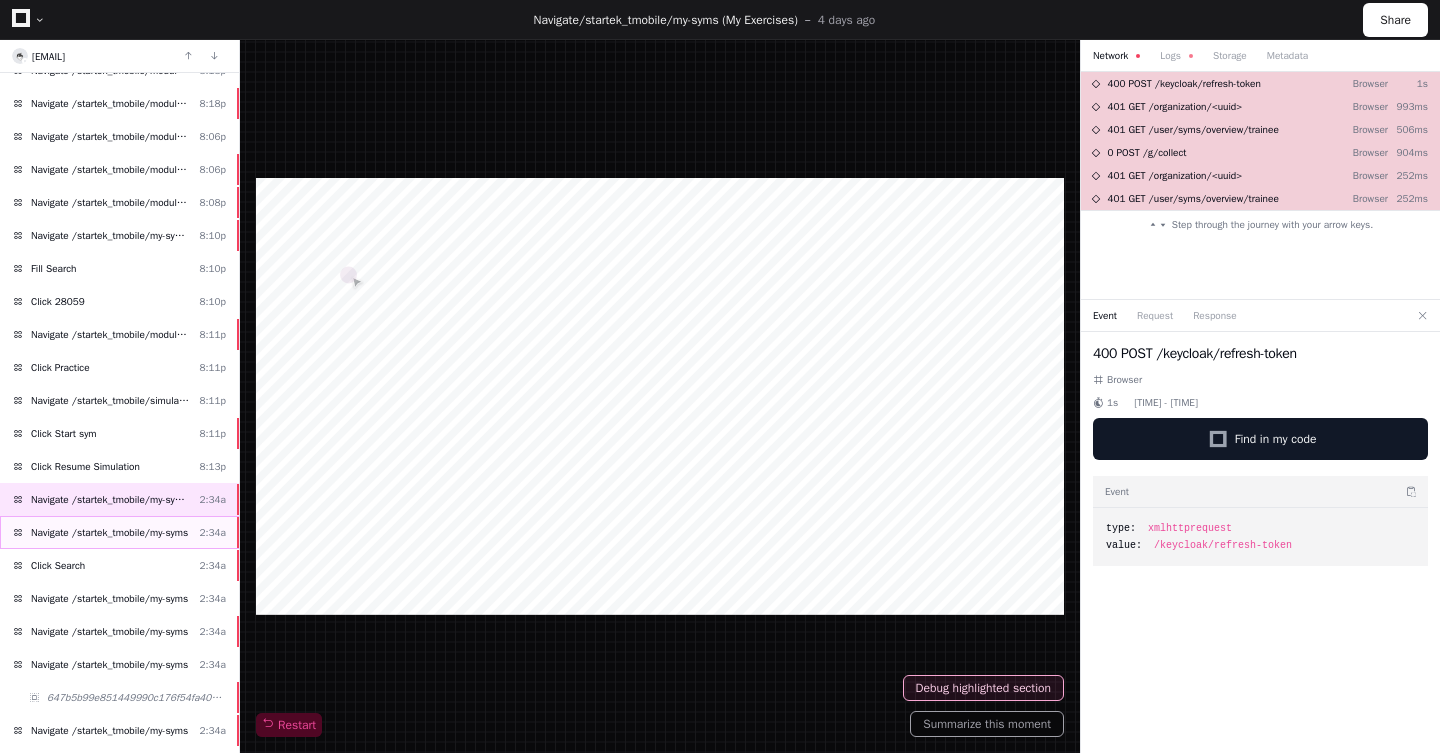 click on "Navigate /startek_tmobile/my-syms" 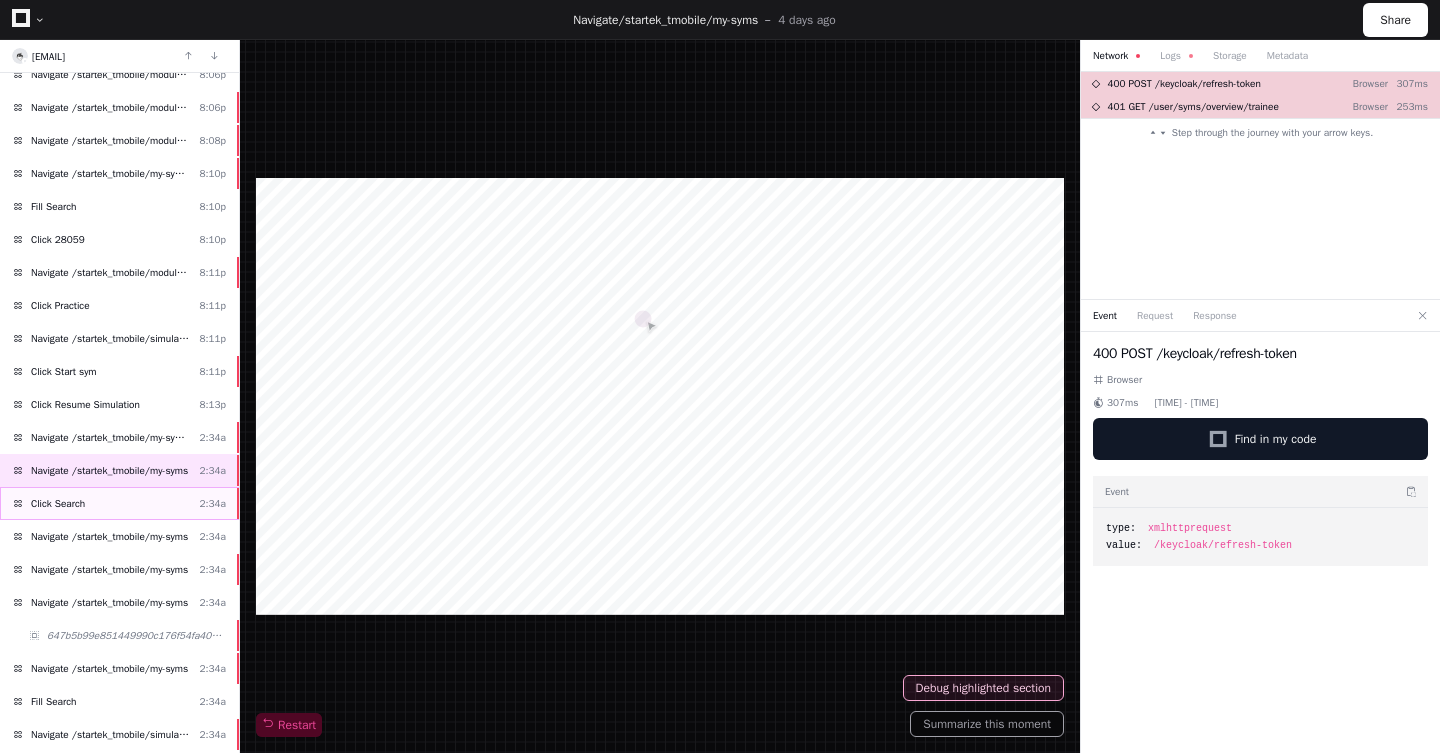 scroll, scrollTop: 406, scrollLeft: 0, axis: vertical 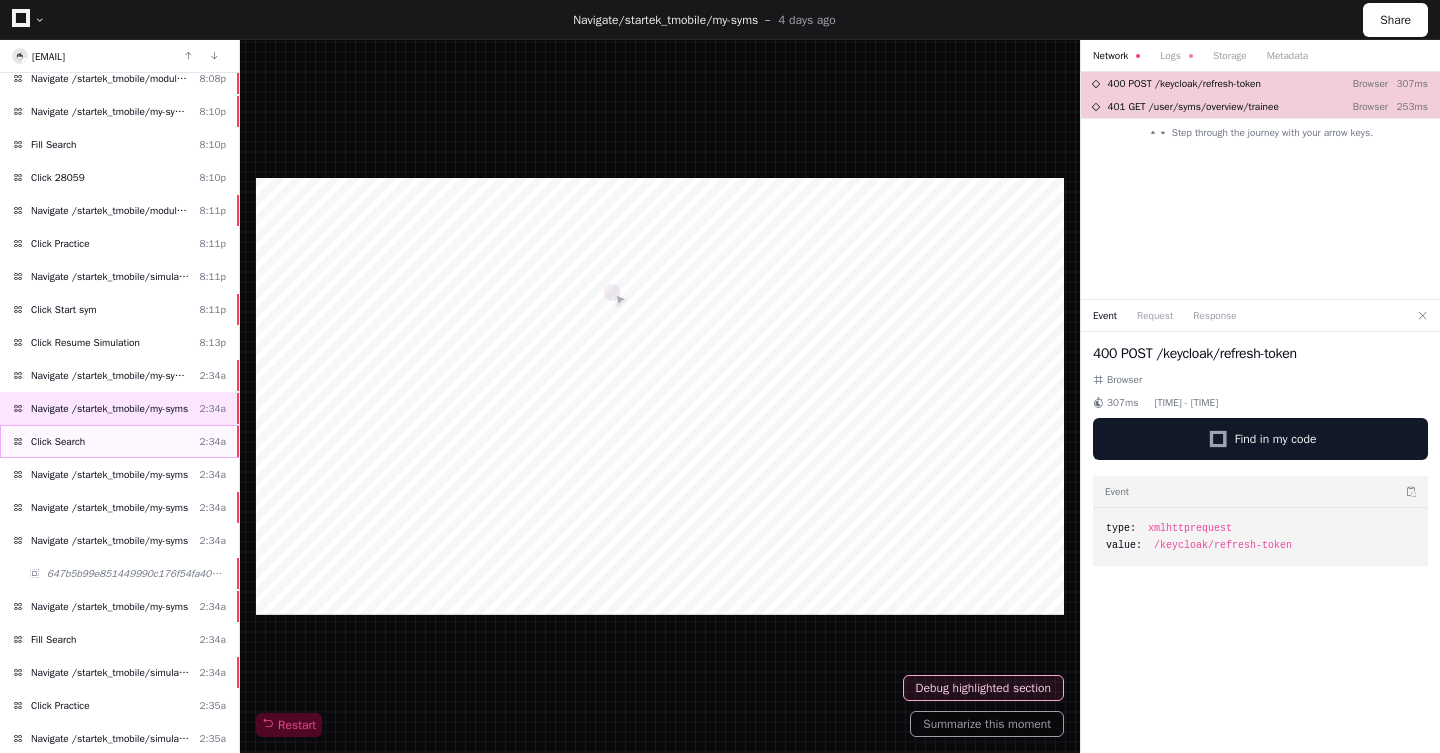 click on "Click Search [TIME]" 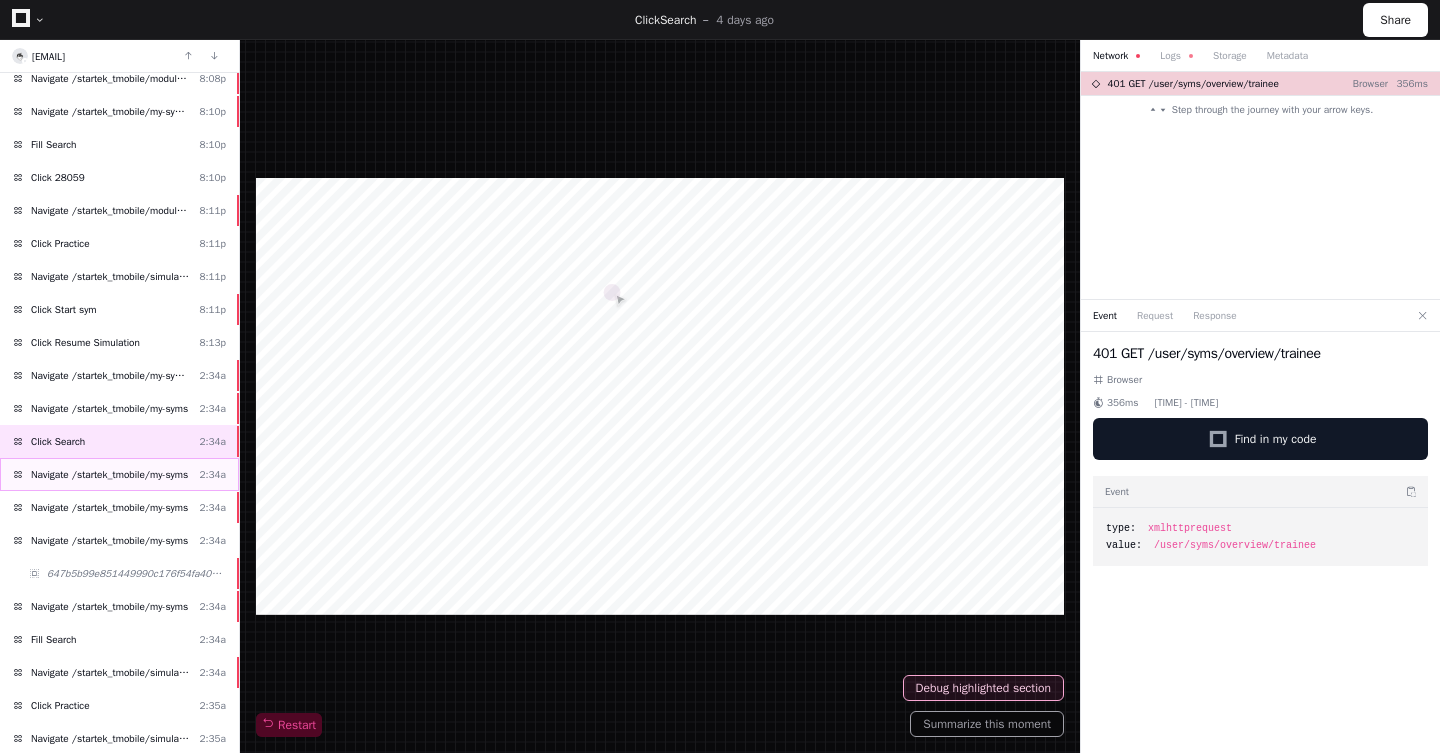 click on "Navigate /startek_tmobile/my-syms" 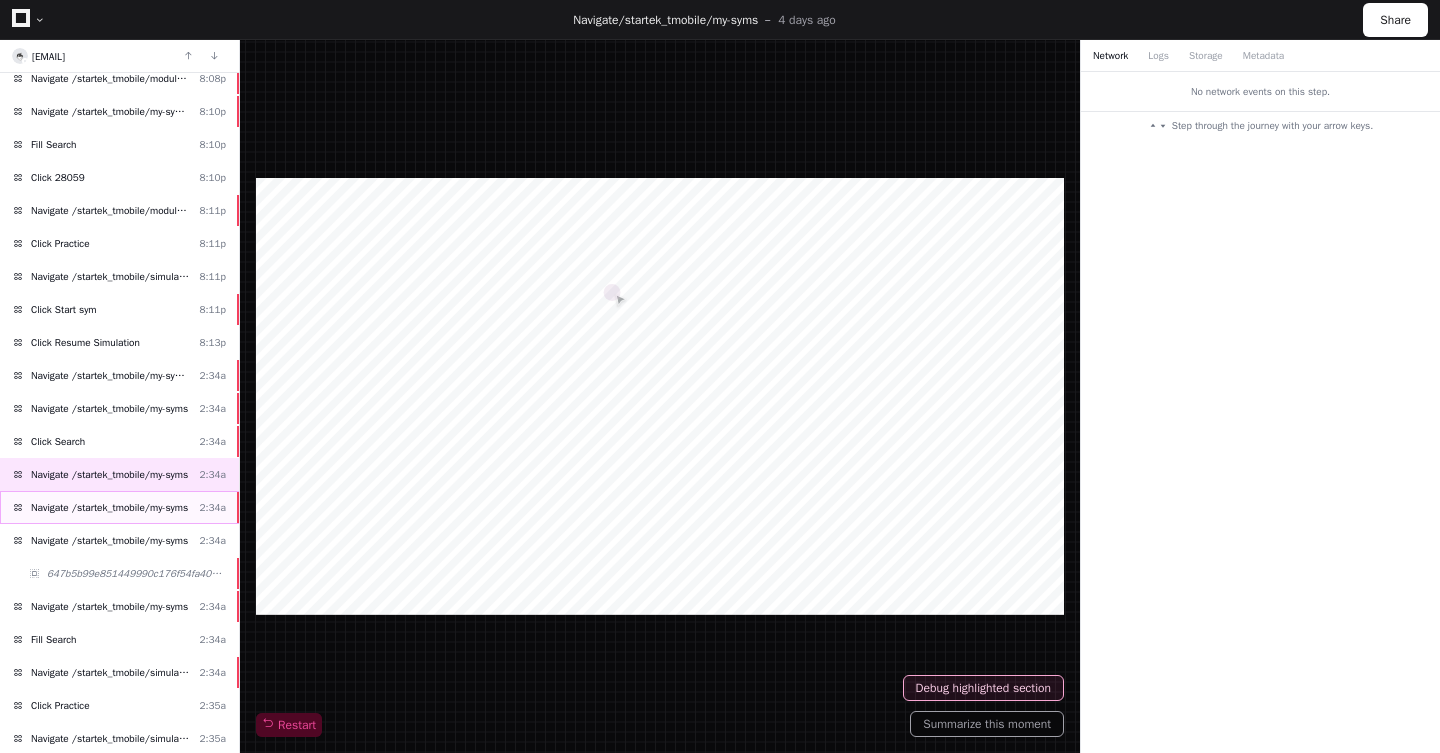click on "Navigate /startek_tmobile/my-syms [TIME]" 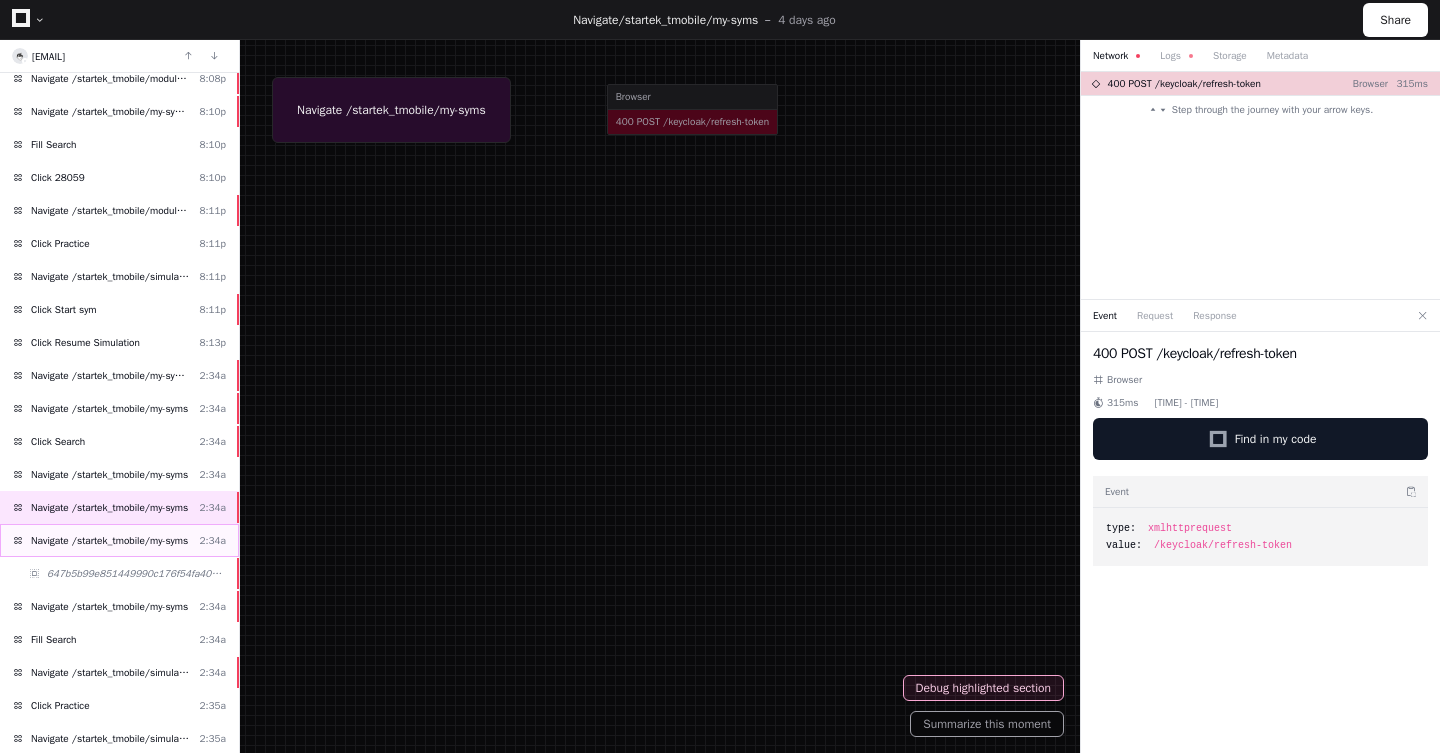 click on "Navigate /startek_tmobile/my-syms" 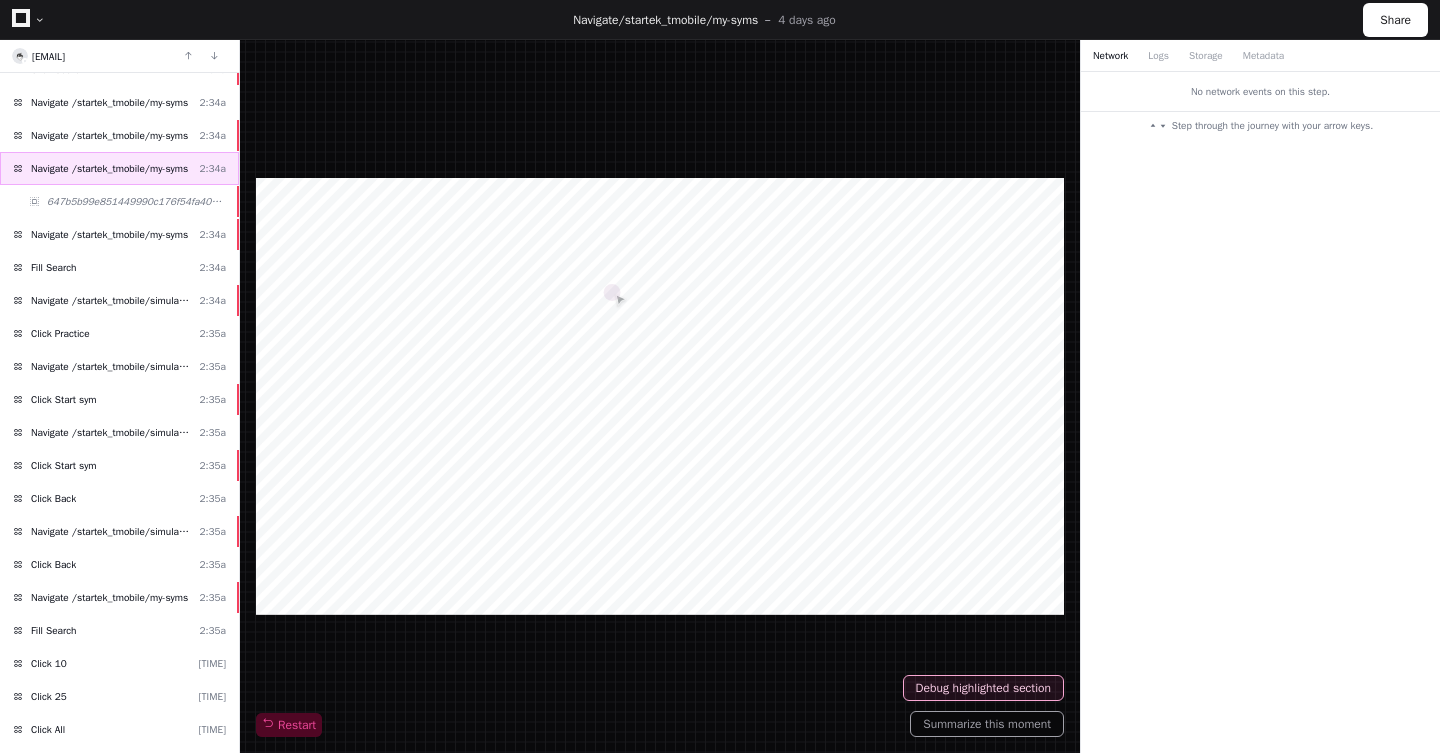 scroll, scrollTop: 779, scrollLeft: 0, axis: vertical 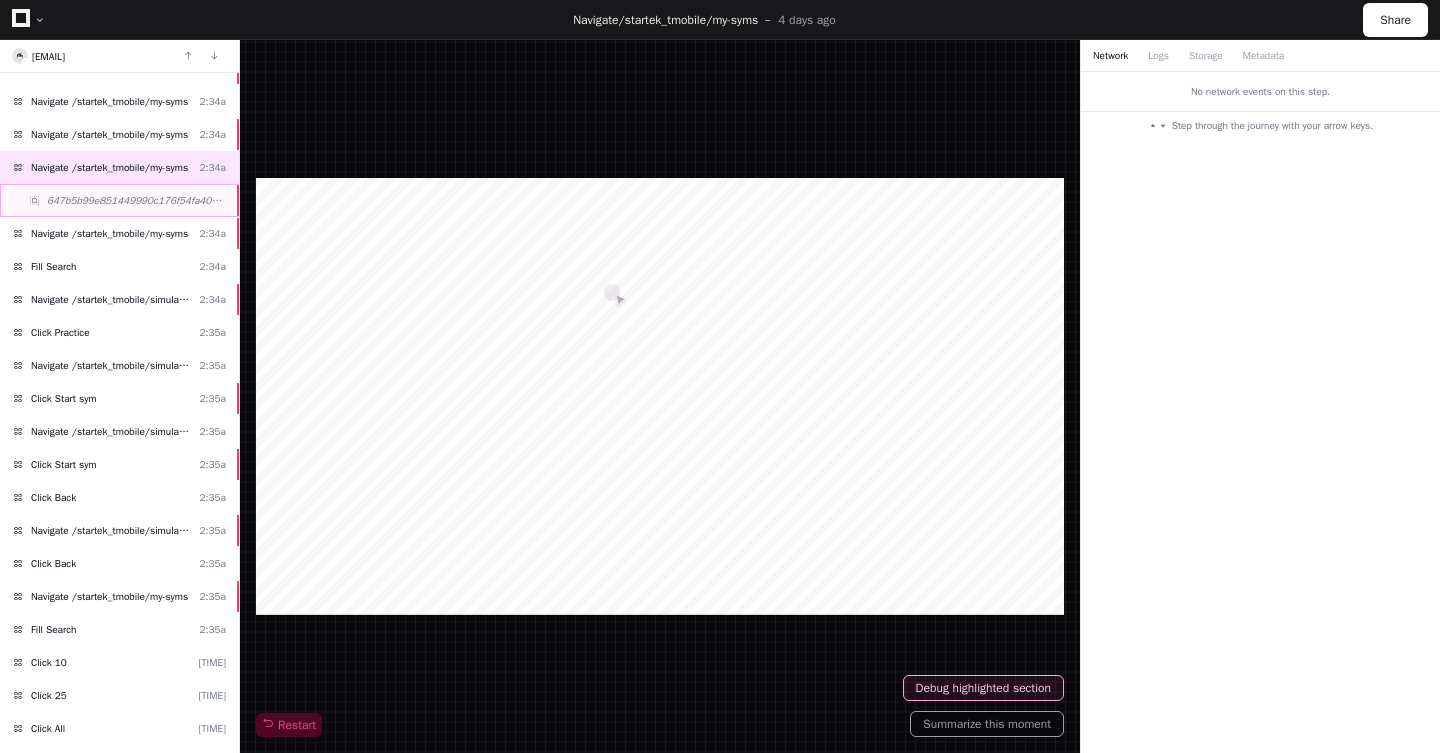 click on "647b5b99e851449990c176f54fa40049" 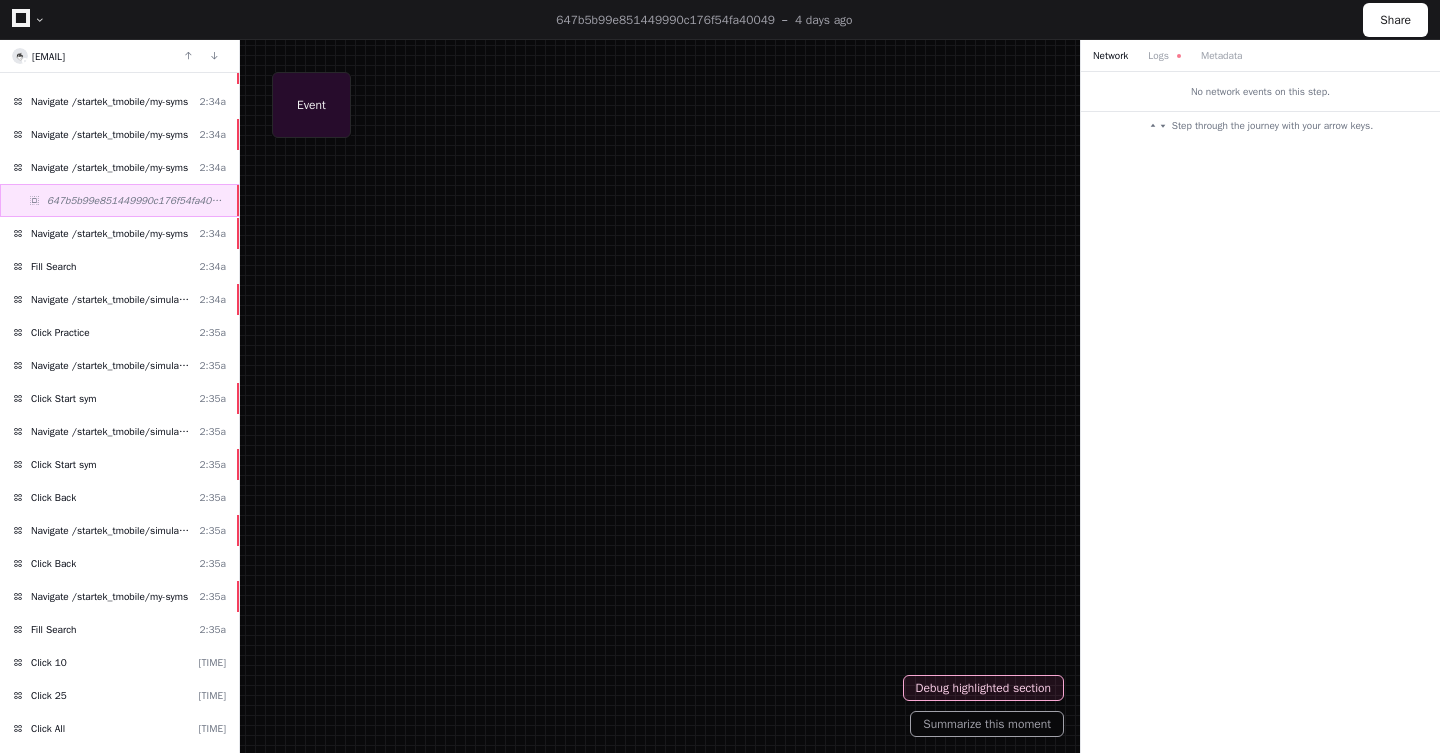 click on "647b5b99e851449990c176f54fa40049" 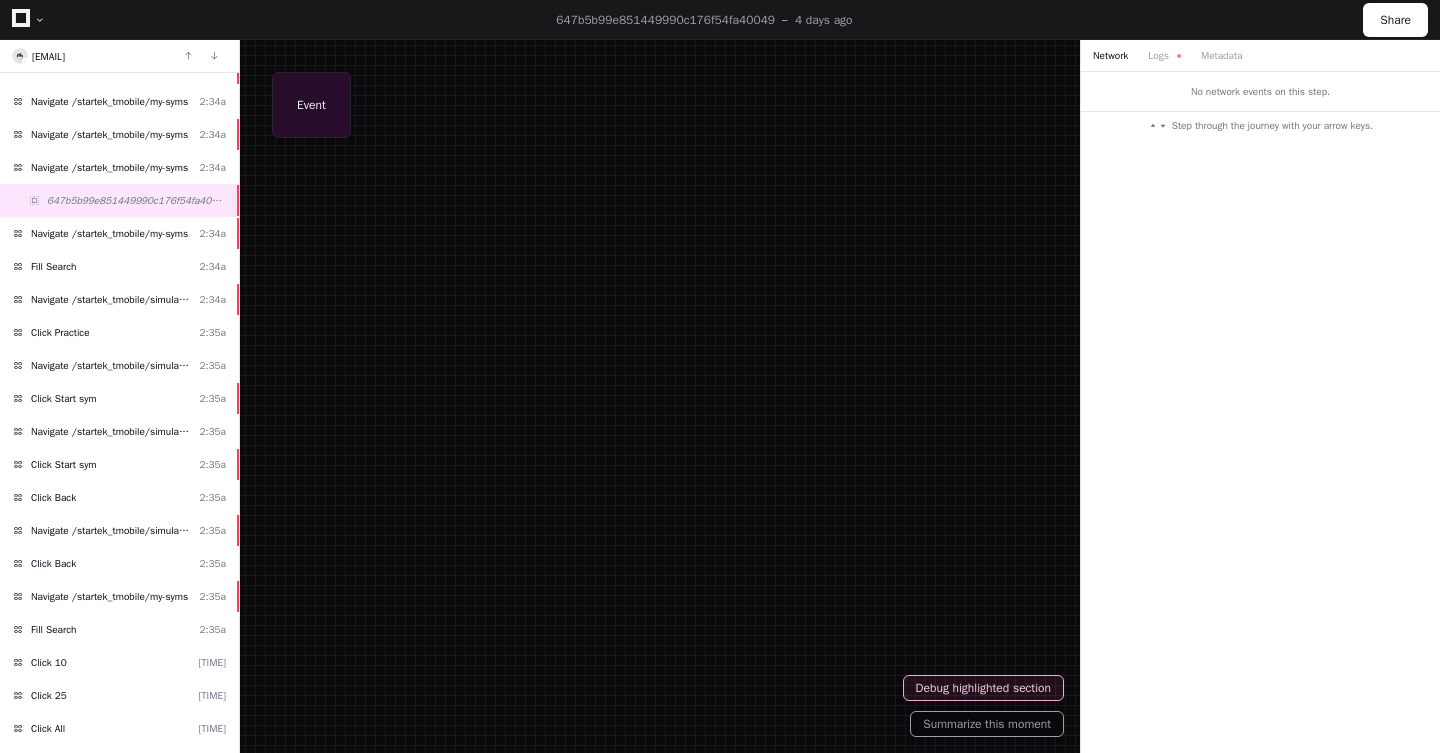 click on "Network  Logs  Metadata" 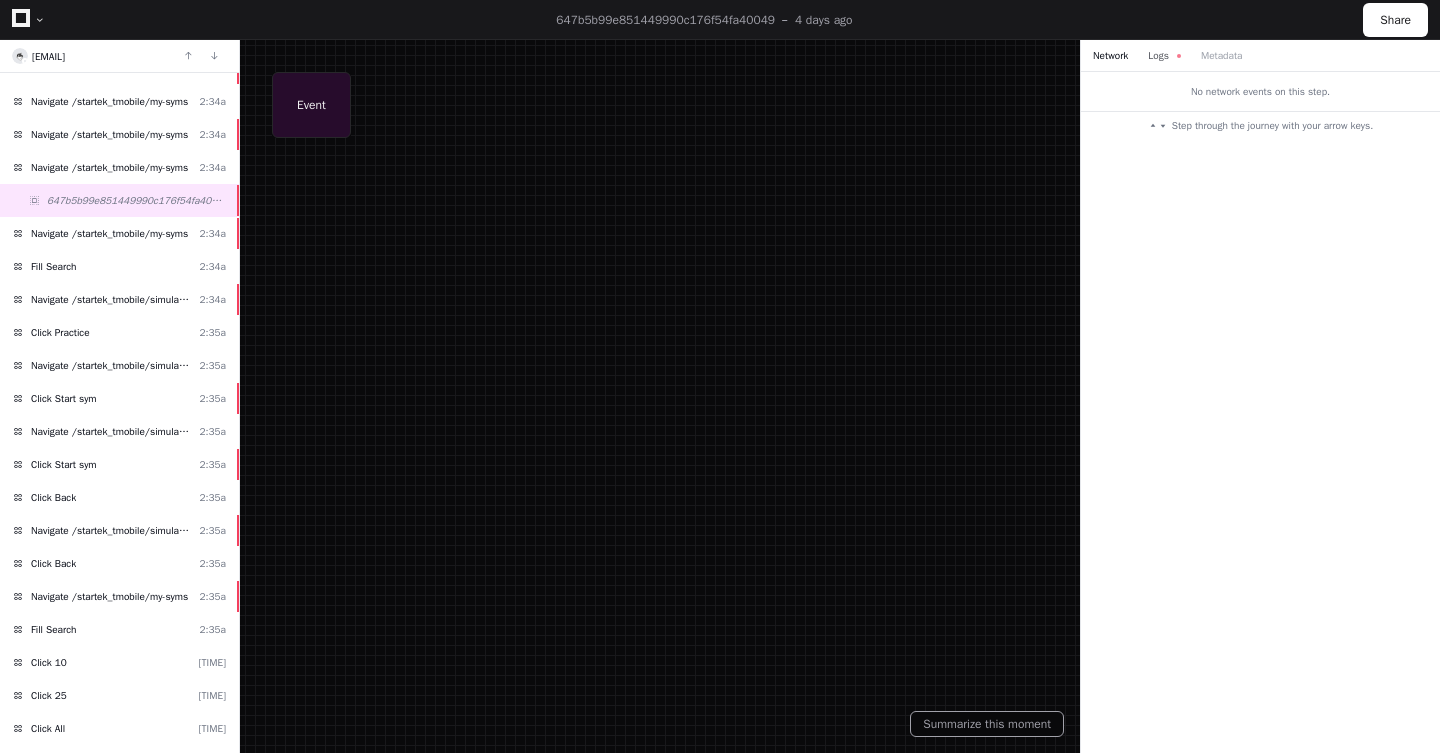 click on "Logs" 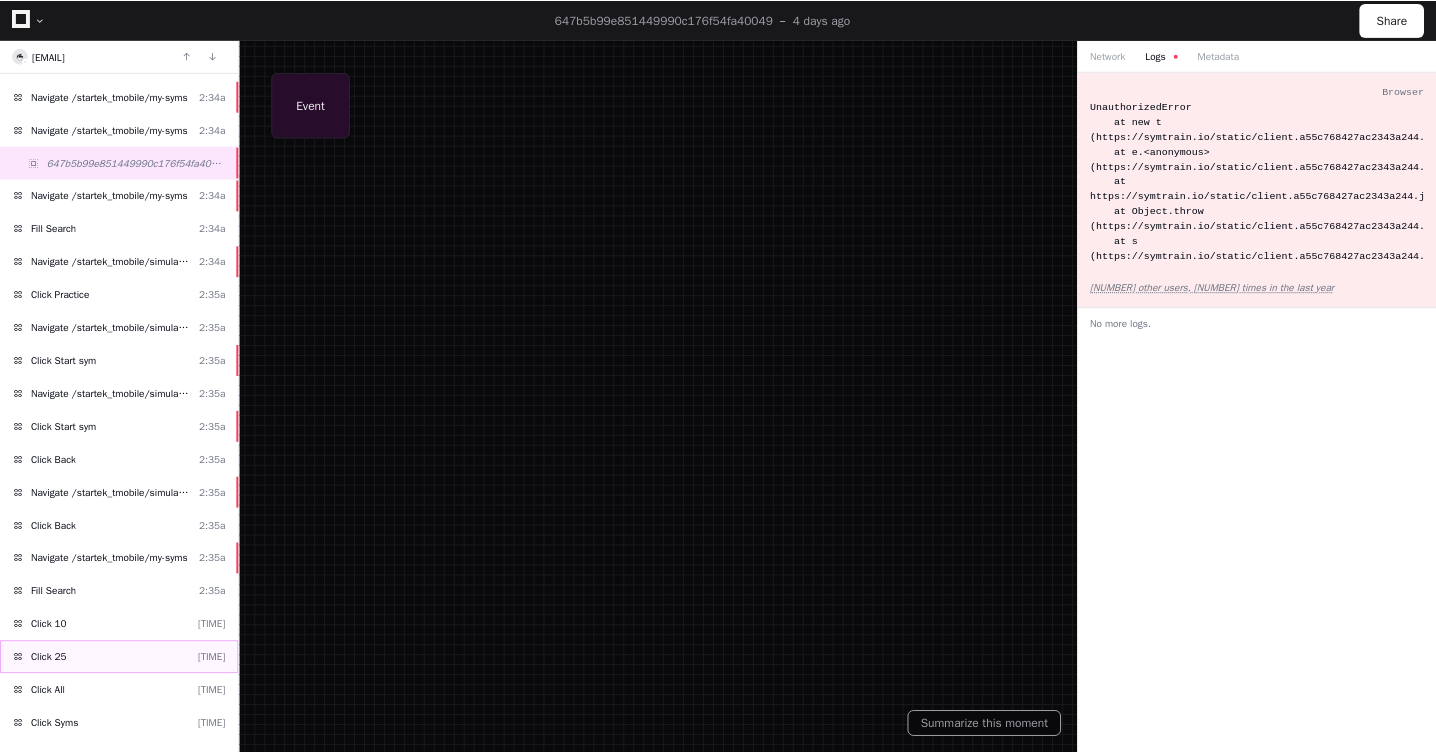 scroll, scrollTop: 816, scrollLeft: 0, axis: vertical 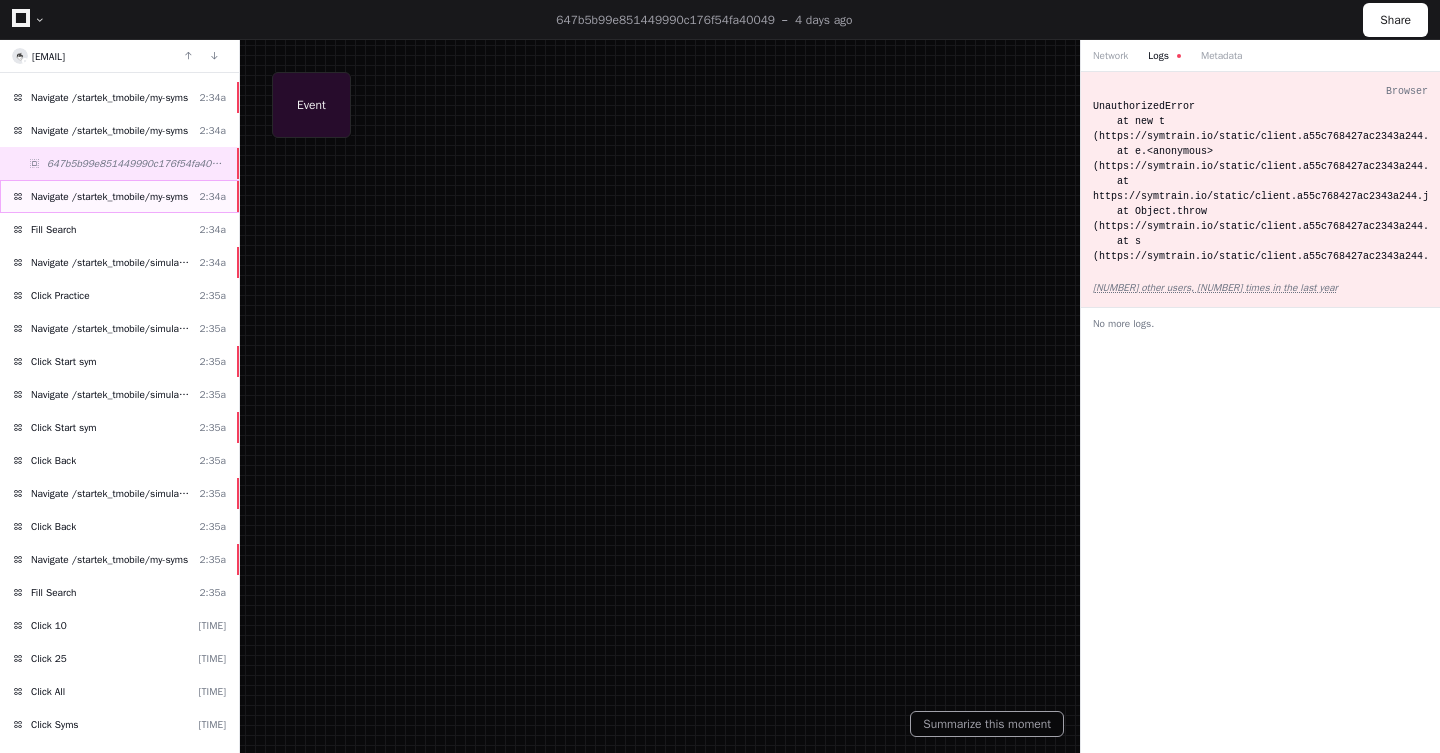 click on "Navigate /startek_tmobile/my-syms" 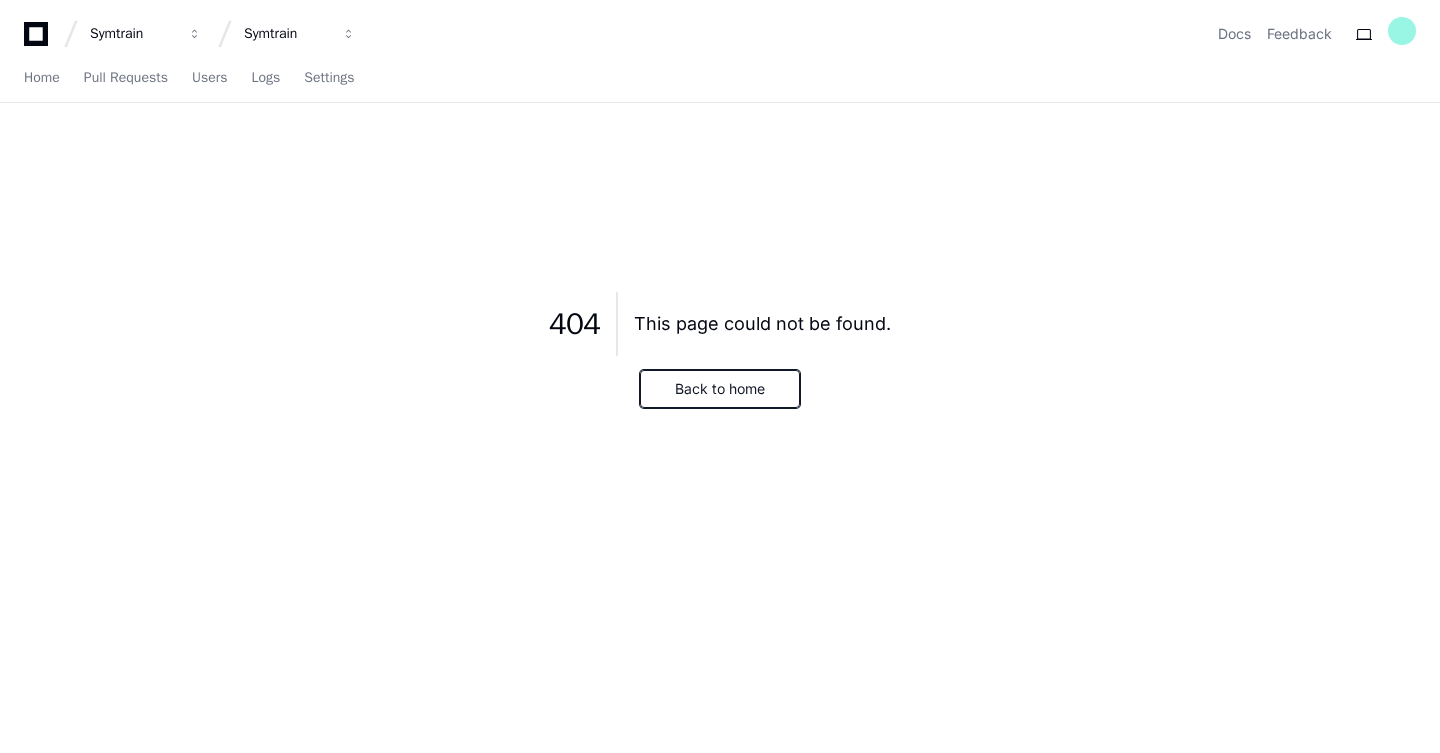 click on "Back to home" at bounding box center [720, 389] 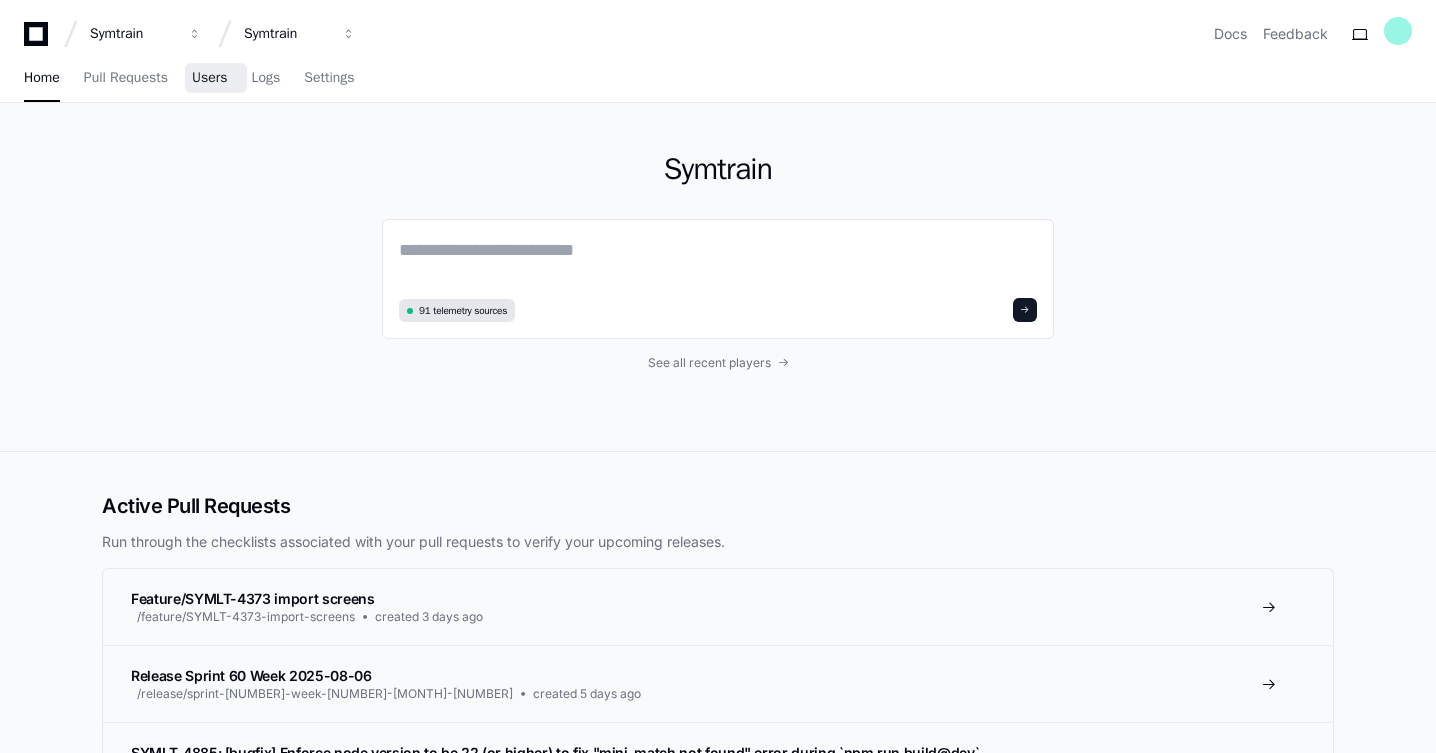 click on "Users" at bounding box center [210, 78] 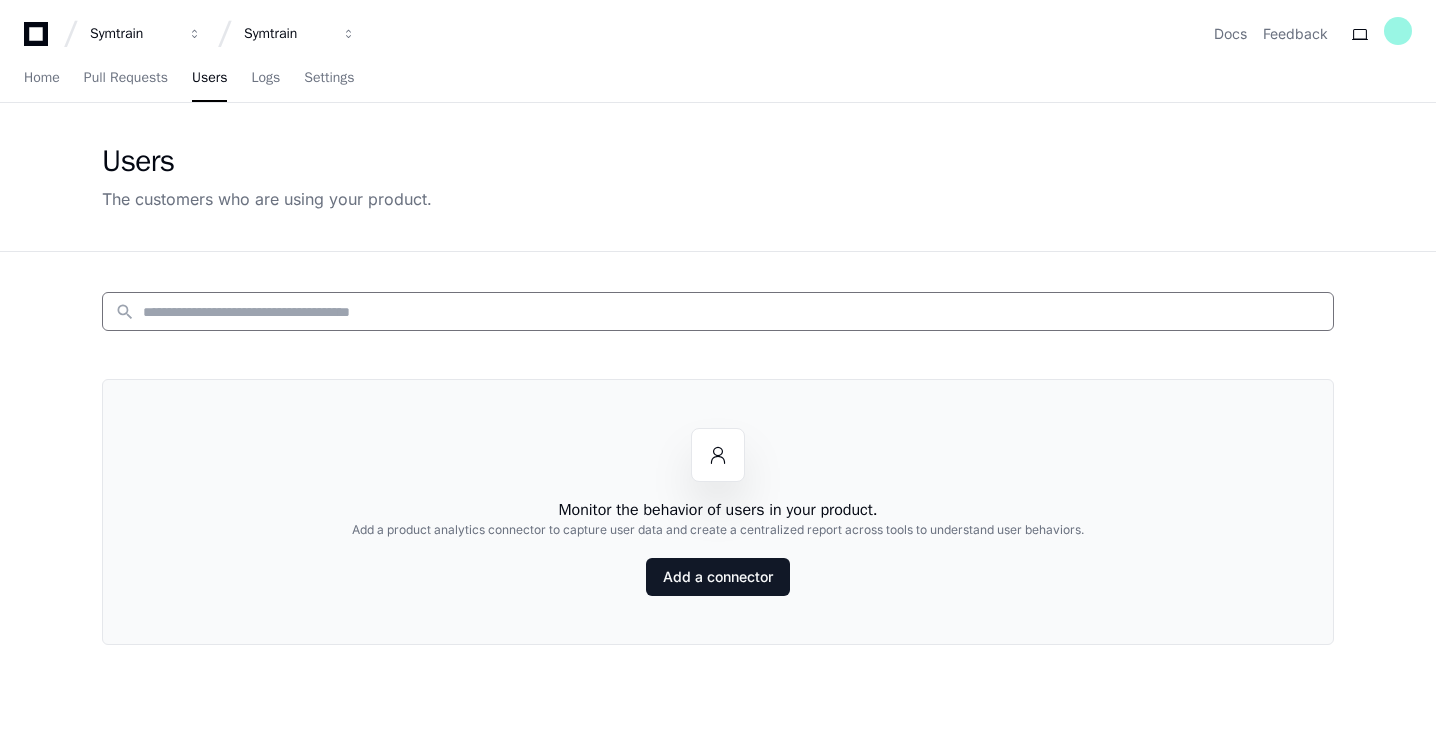 click at bounding box center [732, 312] 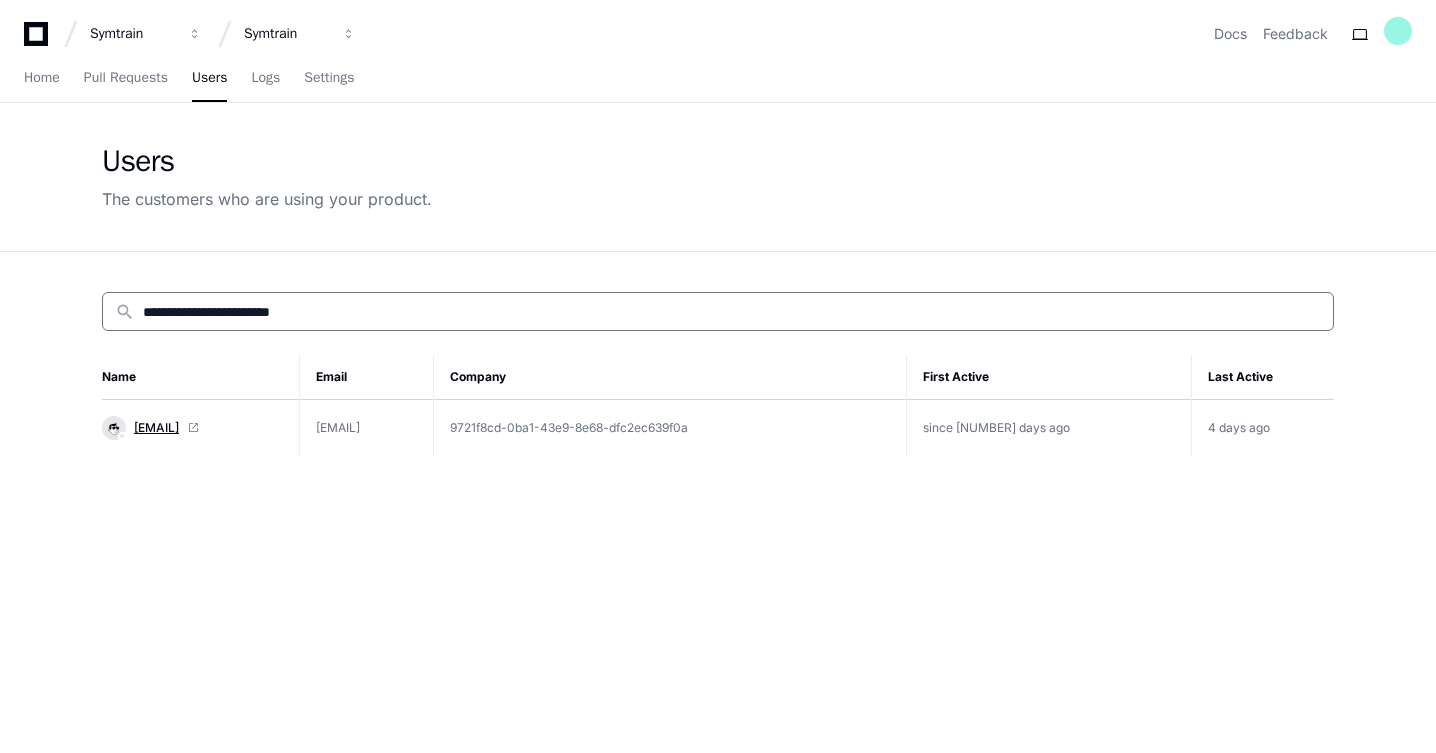 type on "**********" 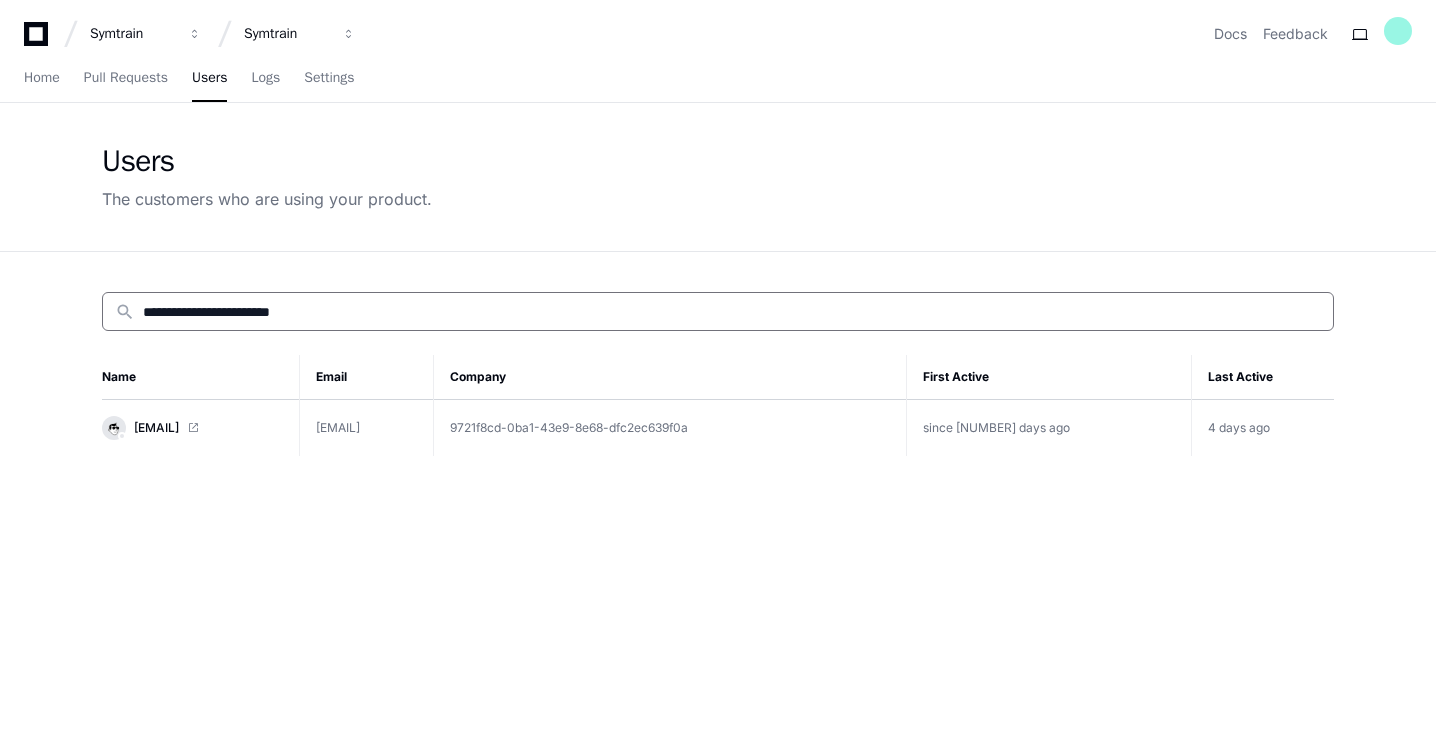 drag, startPoint x: 356, startPoint y: 313, endPoint x: 68, endPoint y: 309, distance: 288.02777 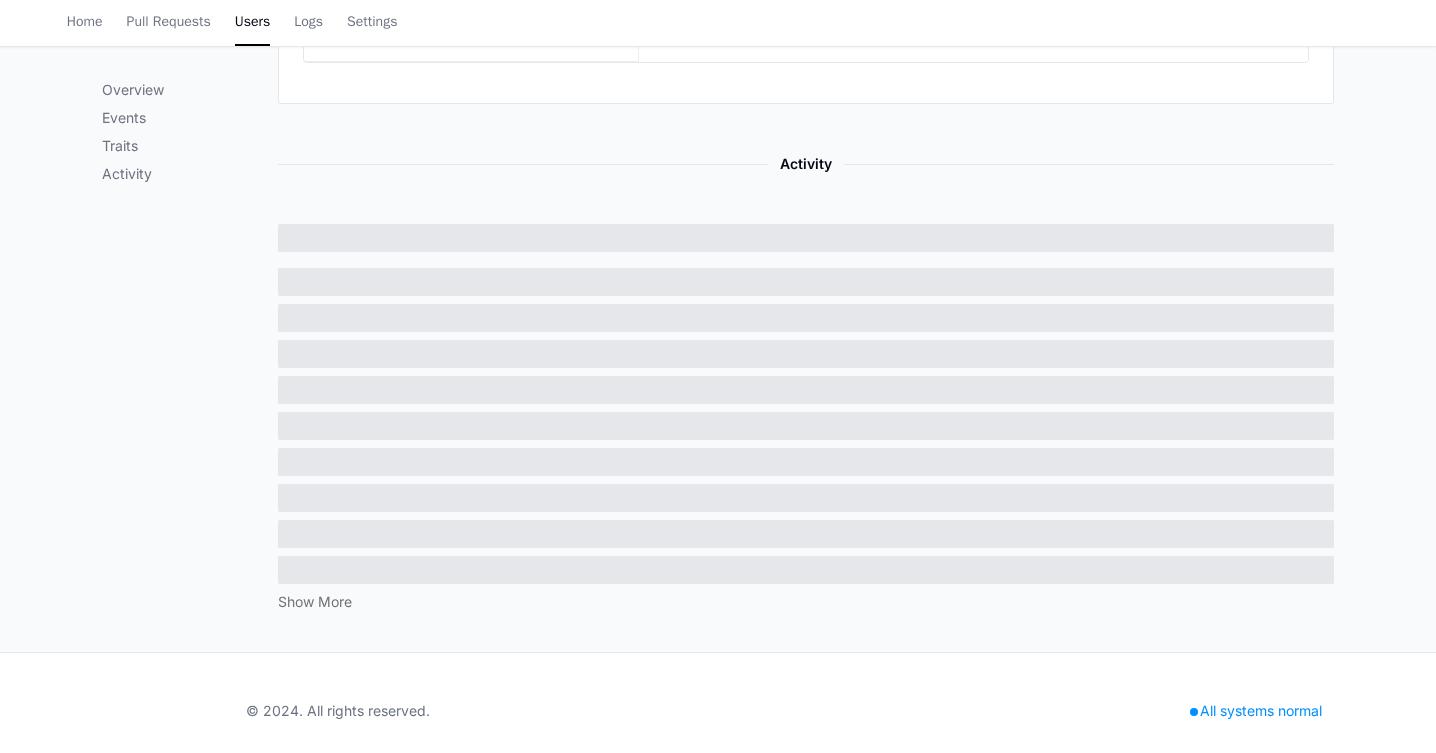 scroll, scrollTop: 1215, scrollLeft: 0, axis: vertical 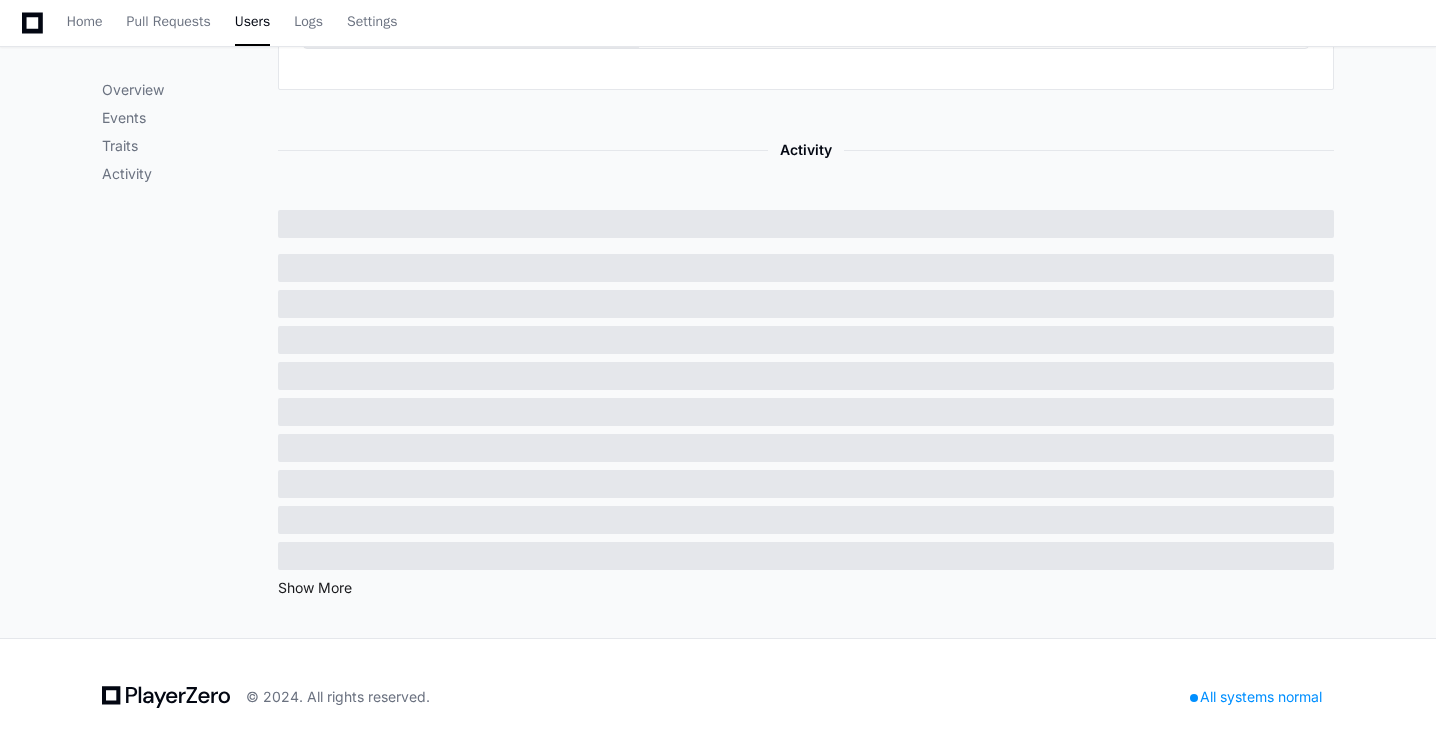 click on "Show More" 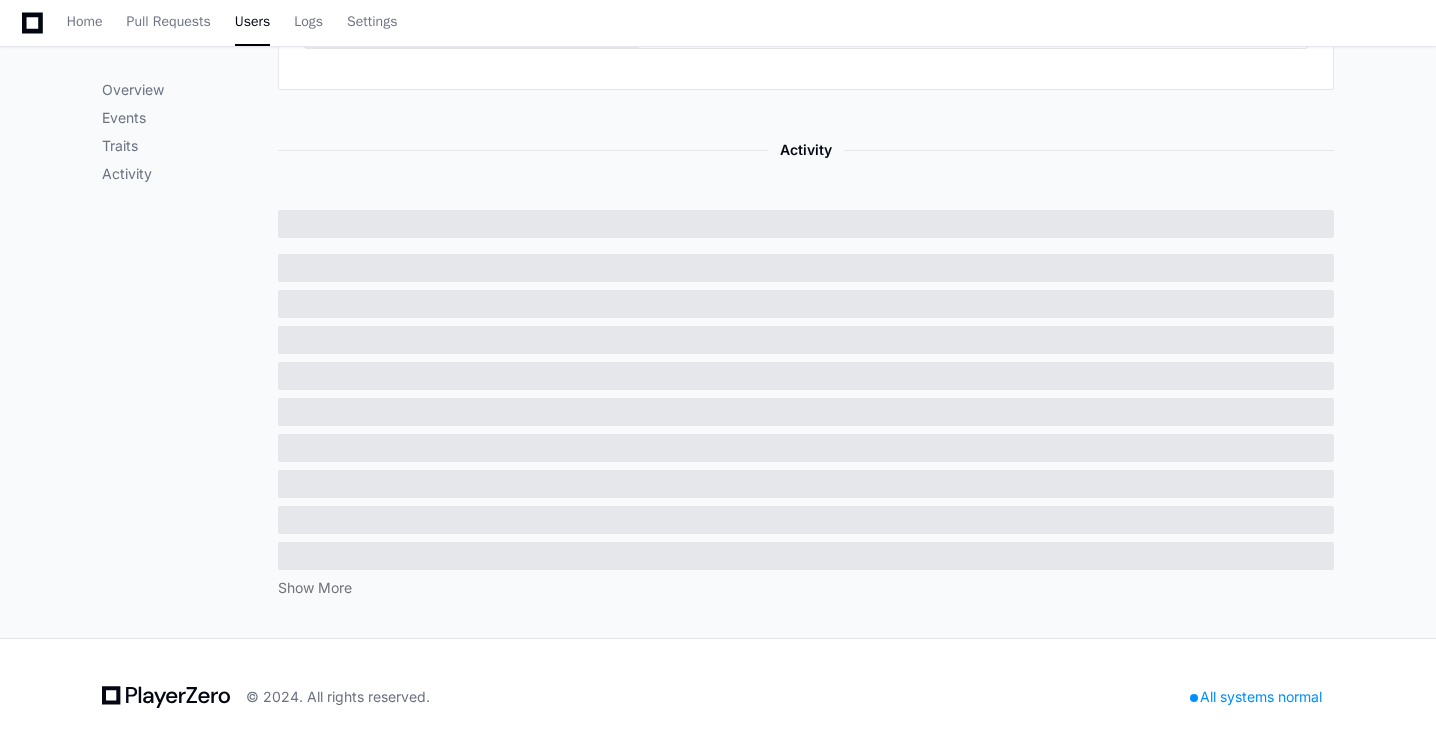 click on "Overview Events Traits Activity Overview The last month in summary.  We're still learning about this user...  Top Events This user's most frequent events. /startek_tmobile/simulation/* 199x Back 179x Start sym 171x /startek_tmobile/simulation/*/practise 109x /startek_tmobile/simulation/*/execution/*/statistic 102x See all 168 events Traits name Rhian.Vallevo@startek.com email Rhian.Vallevo@startek.com userId ada9091a-8a02-4876-bdbb-6fd330aa9a13 group 9721f8cd-0ba1-43e9-8e68-dfc2ec639f0a Activity  Show More" 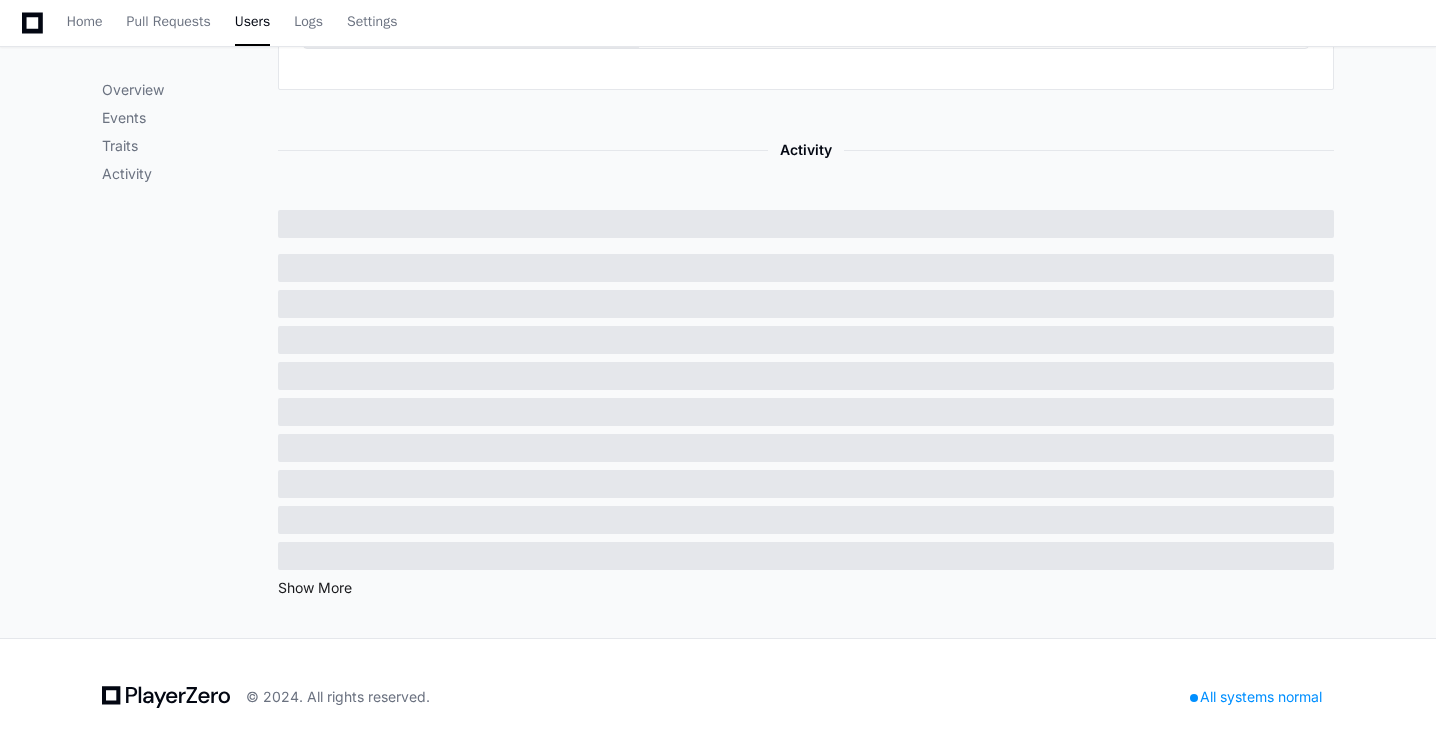 click on "Show More" 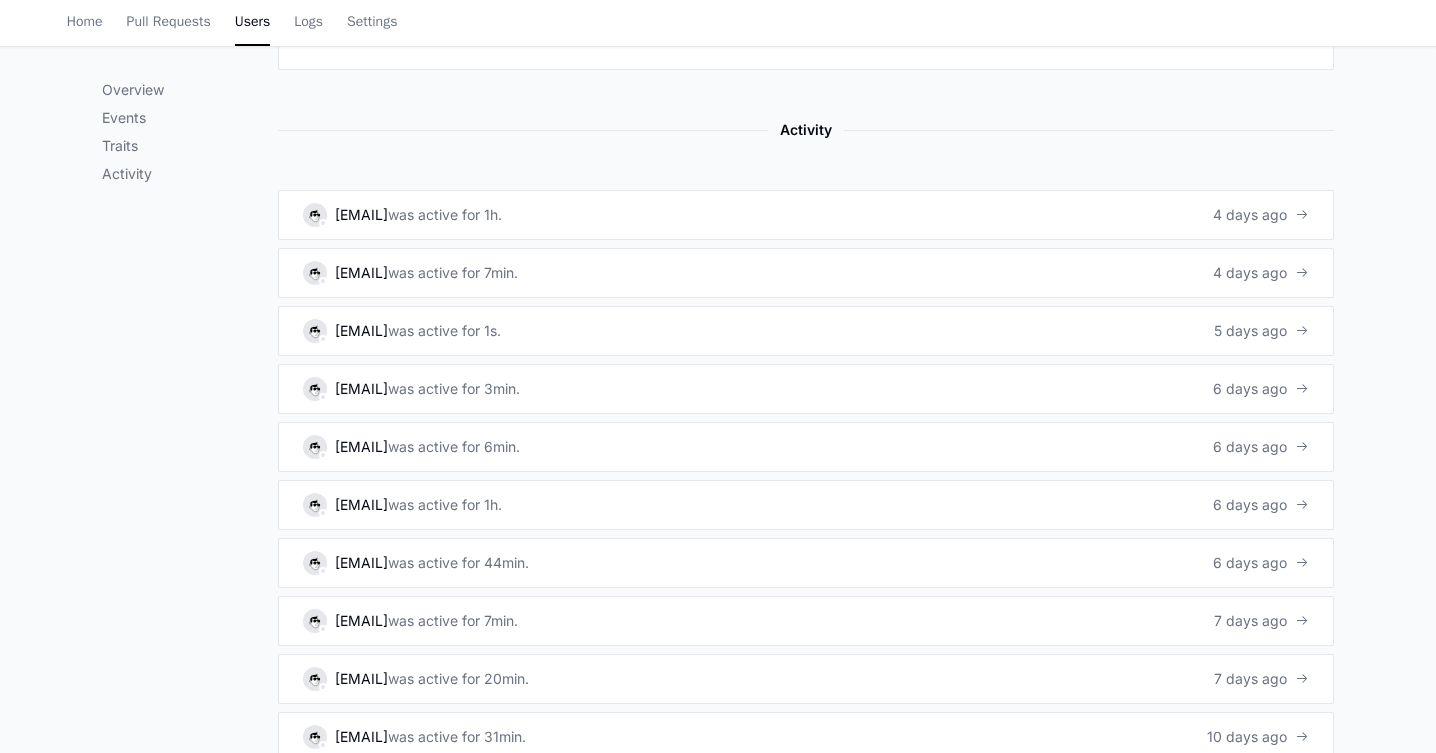 scroll, scrollTop: 1208, scrollLeft: 0, axis: vertical 